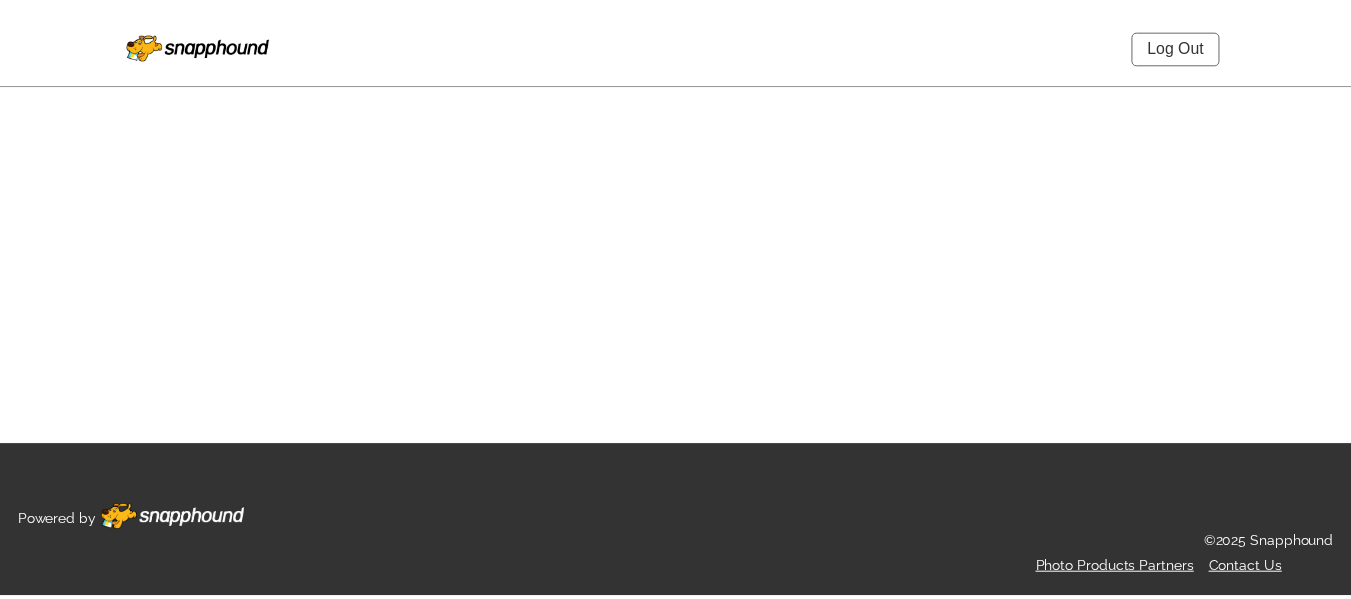 scroll, scrollTop: 0, scrollLeft: 0, axis: both 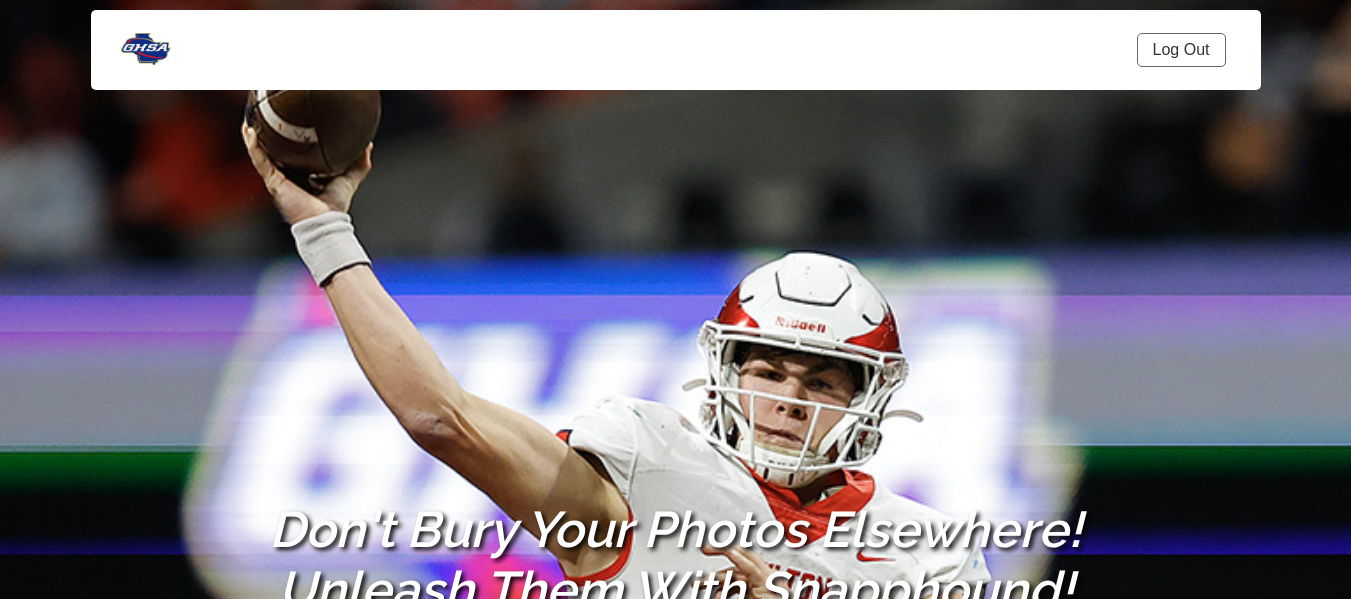 click on "Log Out" at bounding box center [1181, 50] 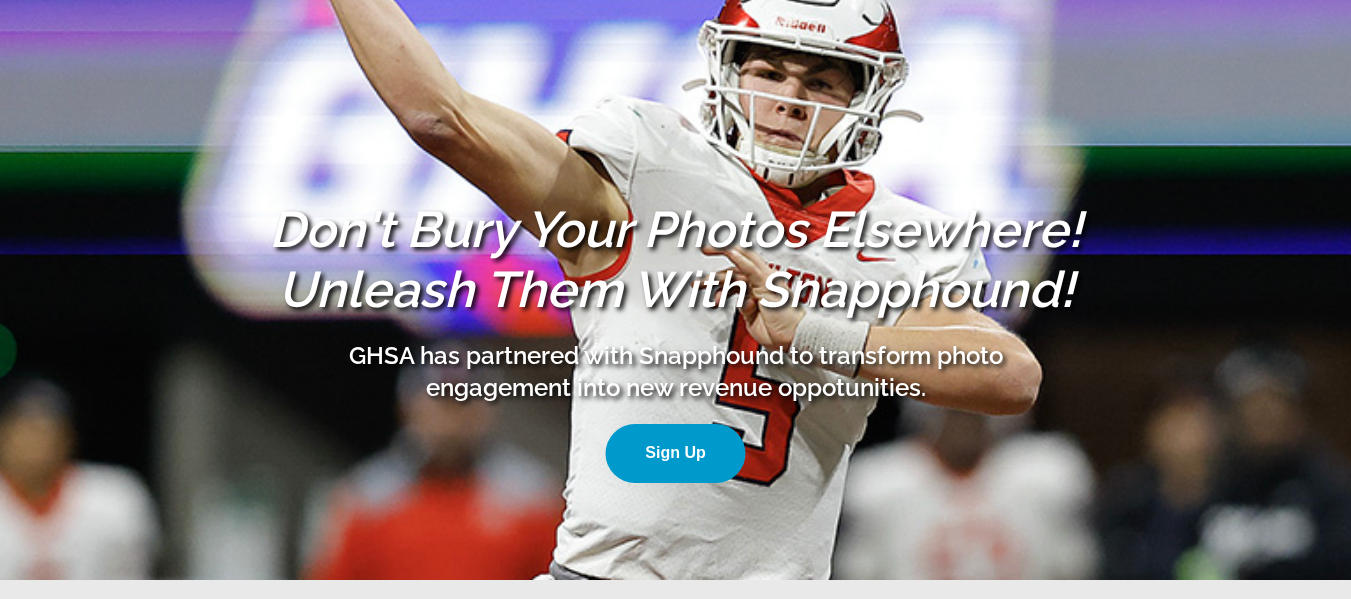 scroll, scrollTop: 0, scrollLeft: 0, axis: both 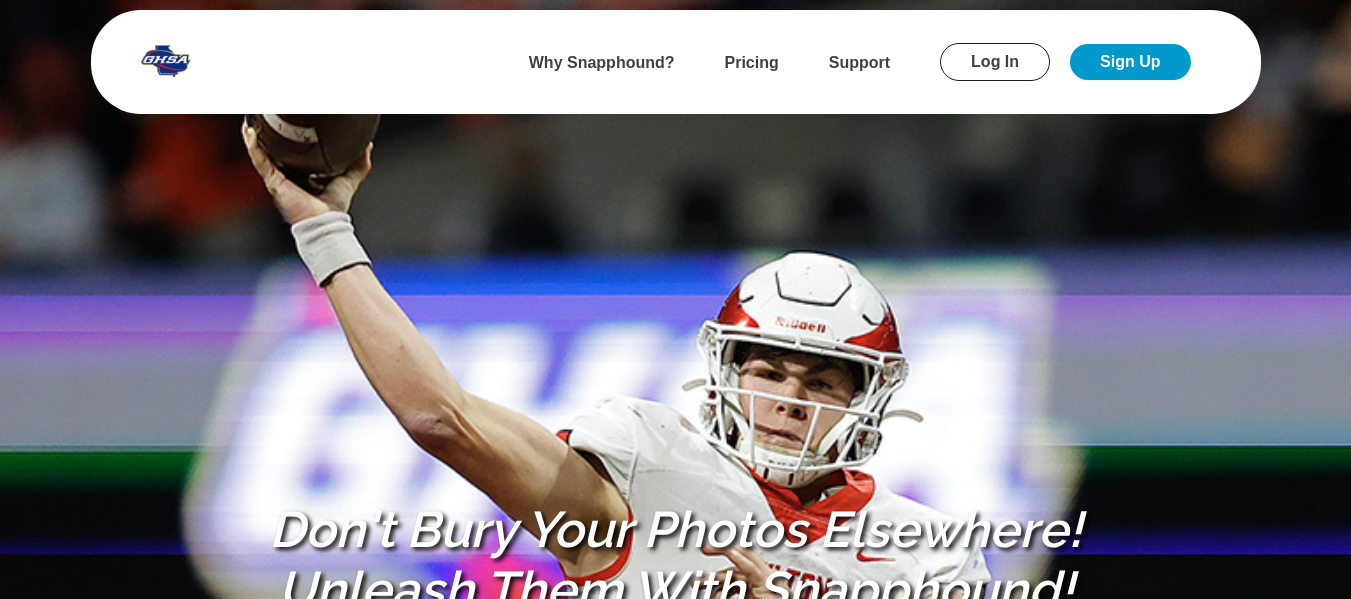 click on "Log In" at bounding box center [995, 62] 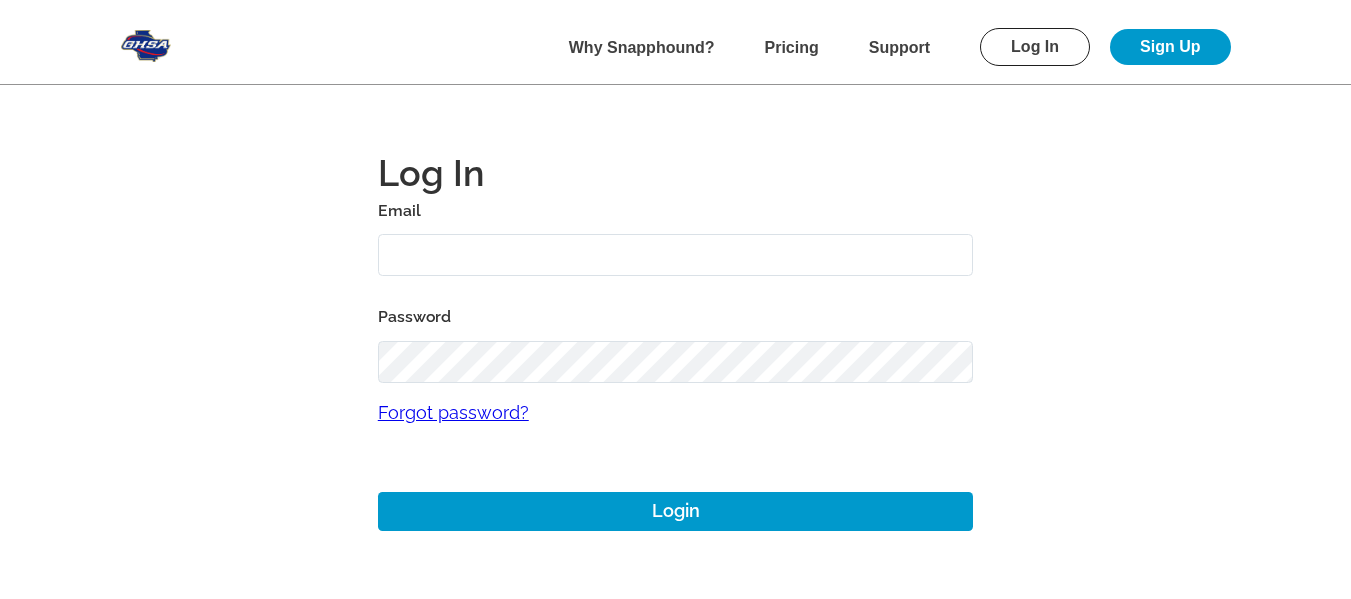 type on "alansharp+1@sharpedgeventures.com" 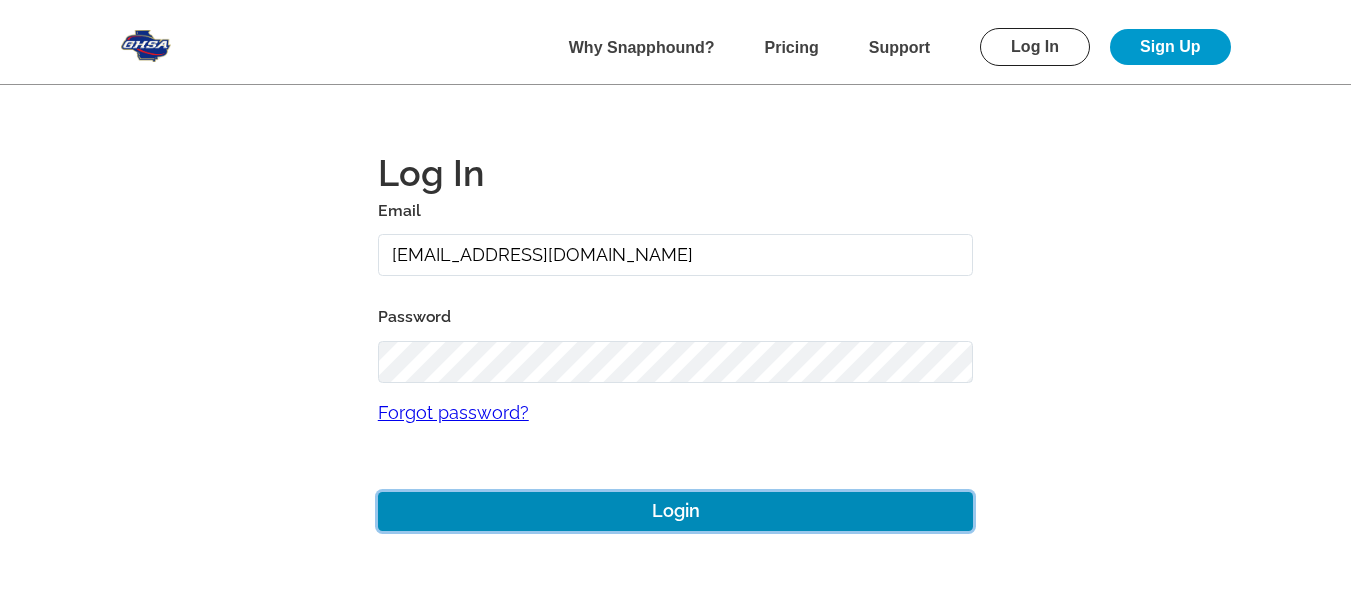 click on "Login" at bounding box center [676, 511] 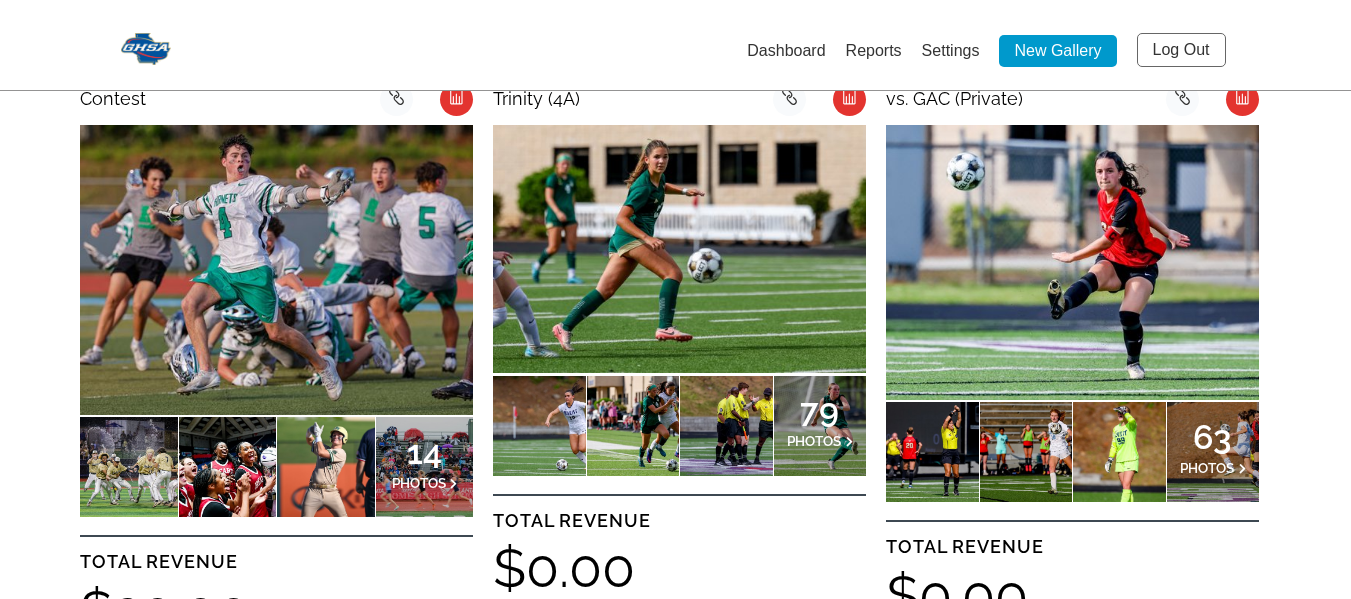 scroll, scrollTop: 700, scrollLeft: 0, axis: vertical 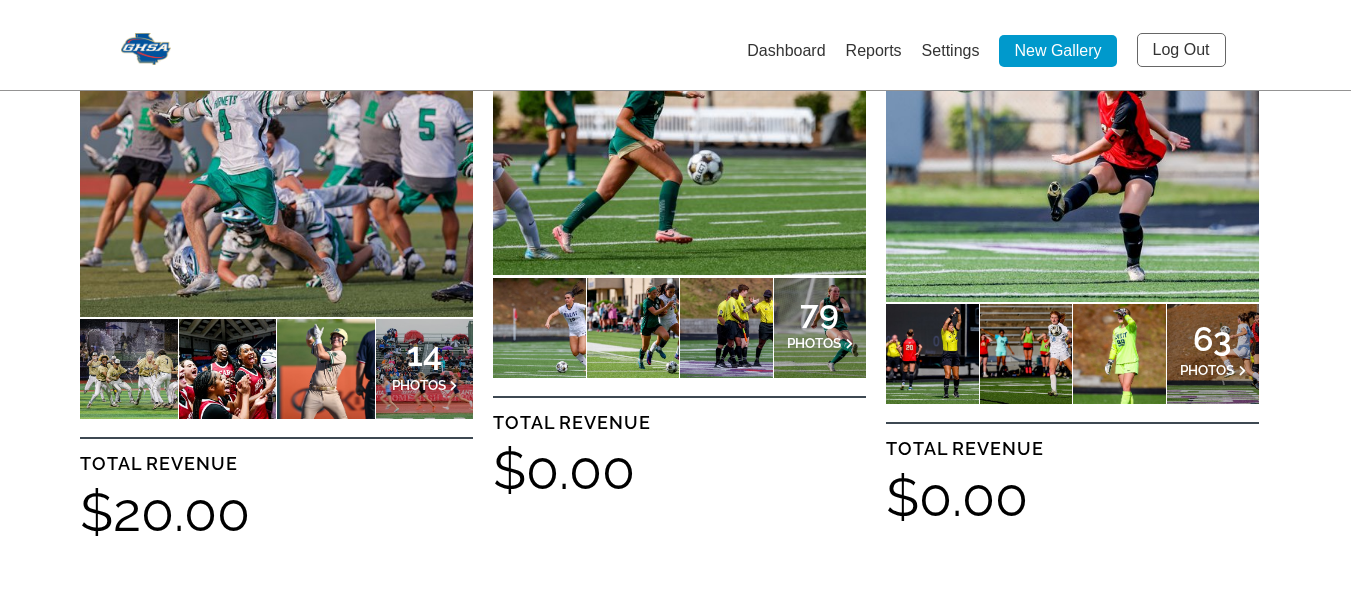 click on "14" at bounding box center [425, 354] 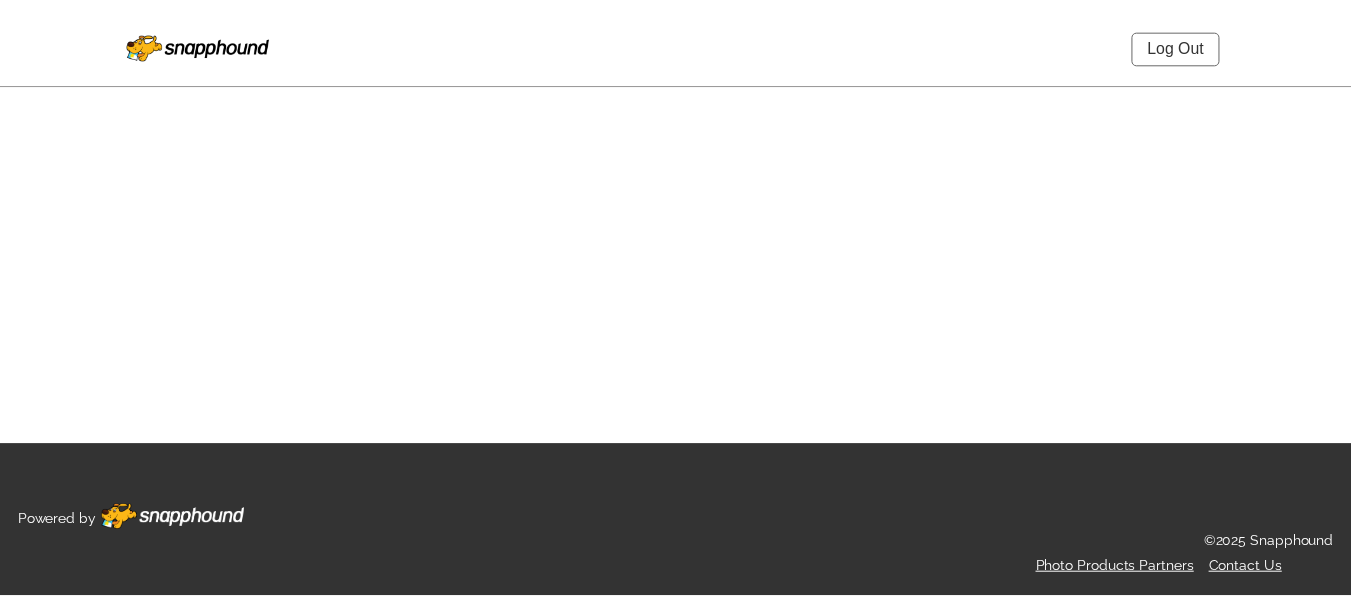 scroll, scrollTop: 0, scrollLeft: 0, axis: both 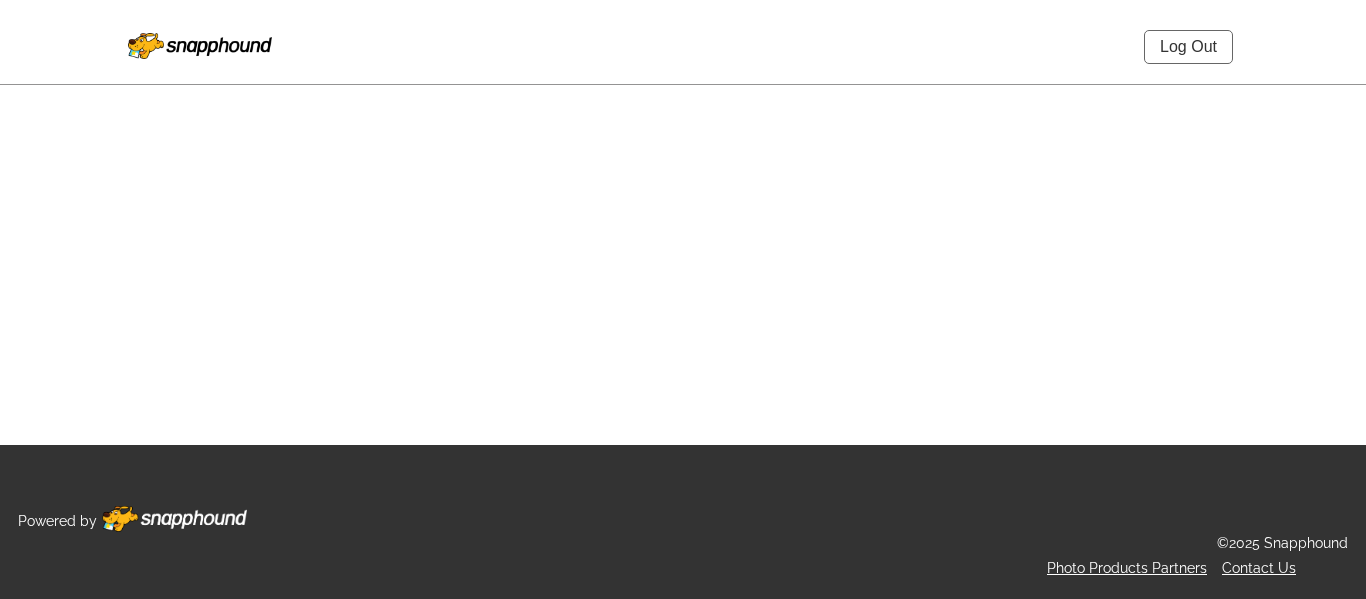 select on "onlyShowInGallery" 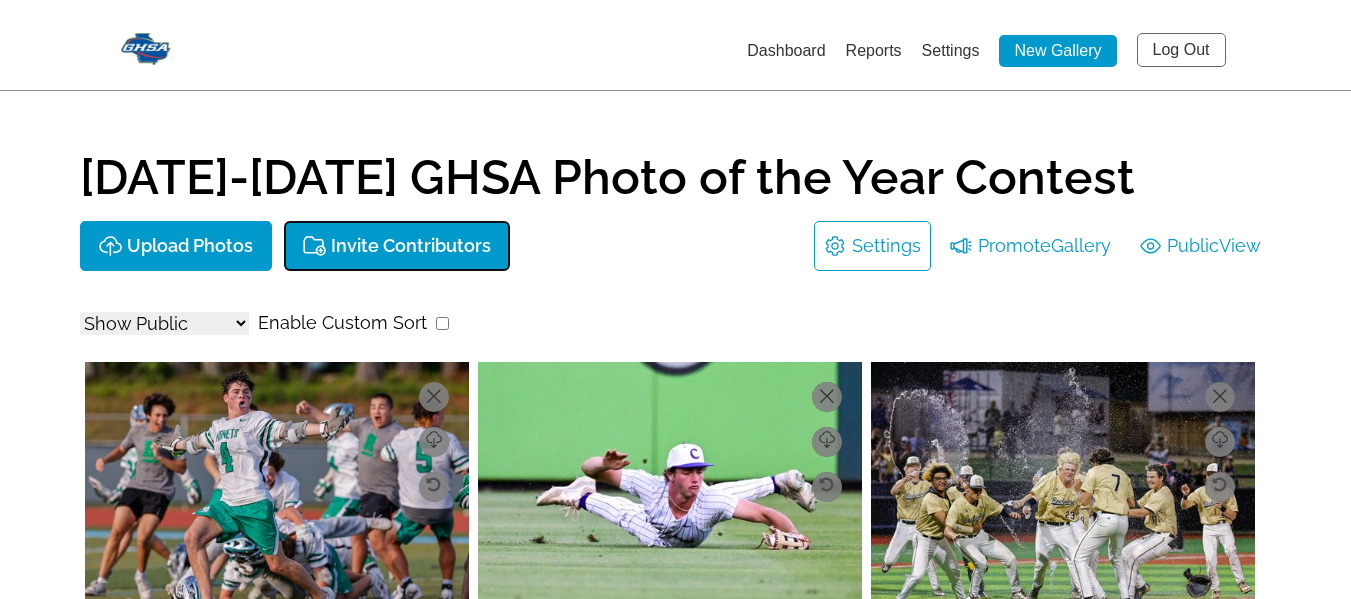click on "Invite Contributors" at bounding box center (411, 246) 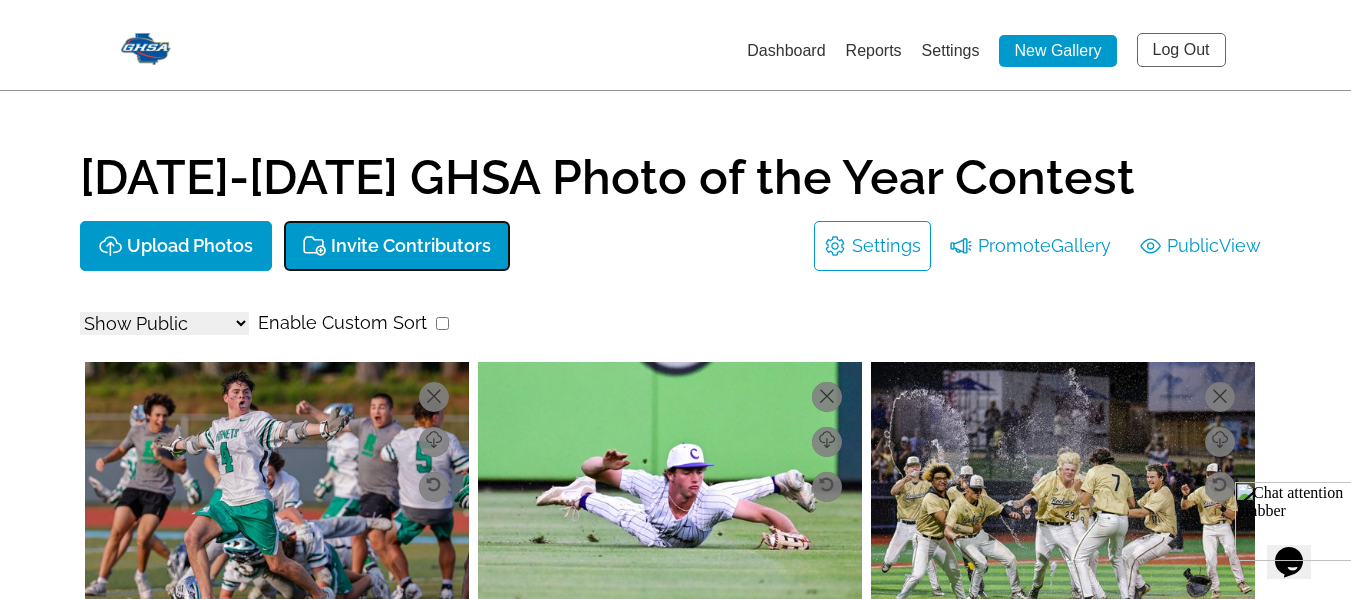 scroll, scrollTop: 0, scrollLeft: 0, axis: both 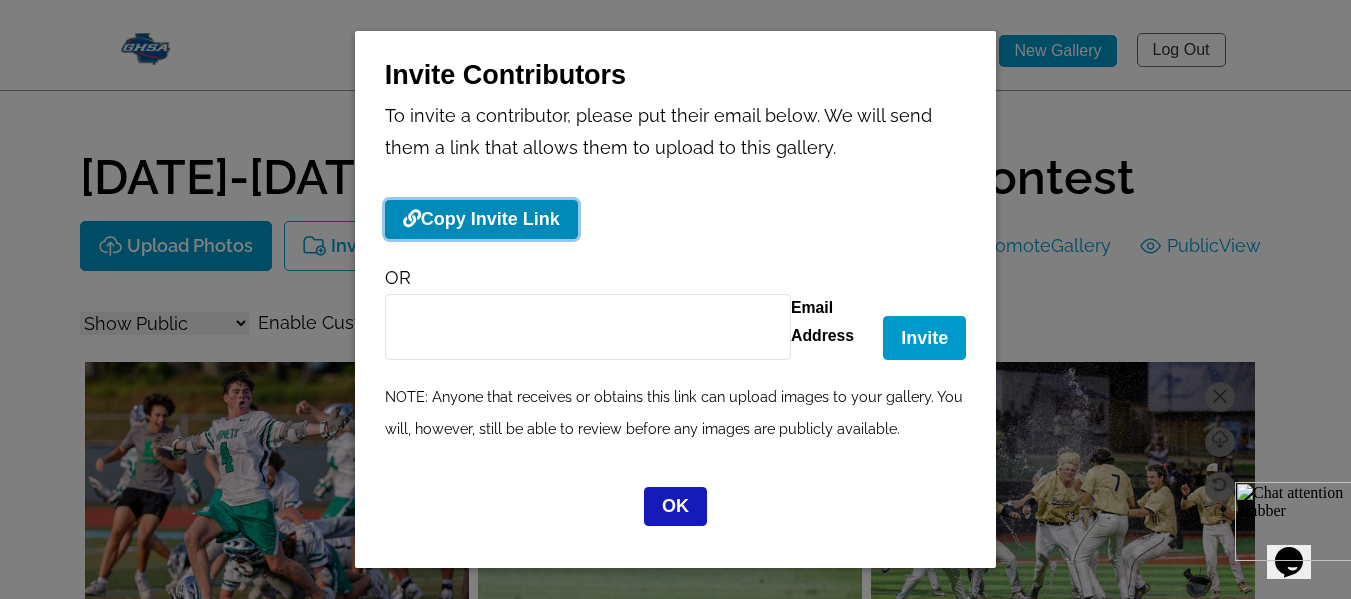 click on "Copy Invite Link" at bounding box center (481, 219) 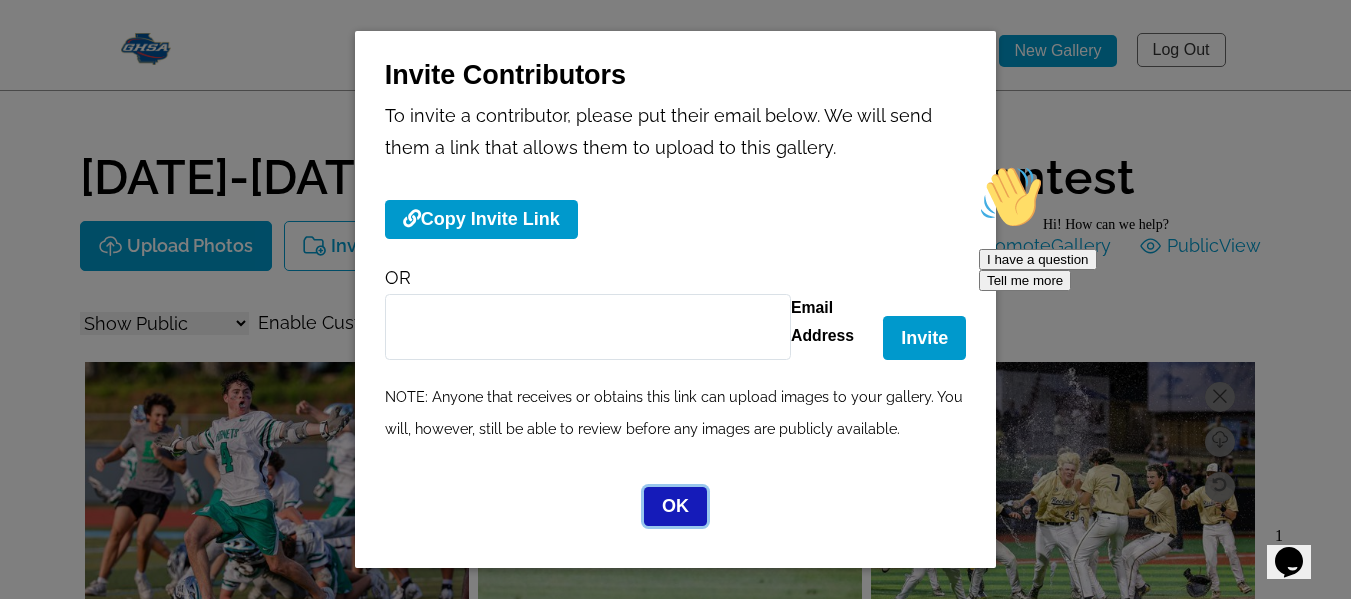 click on "OK" 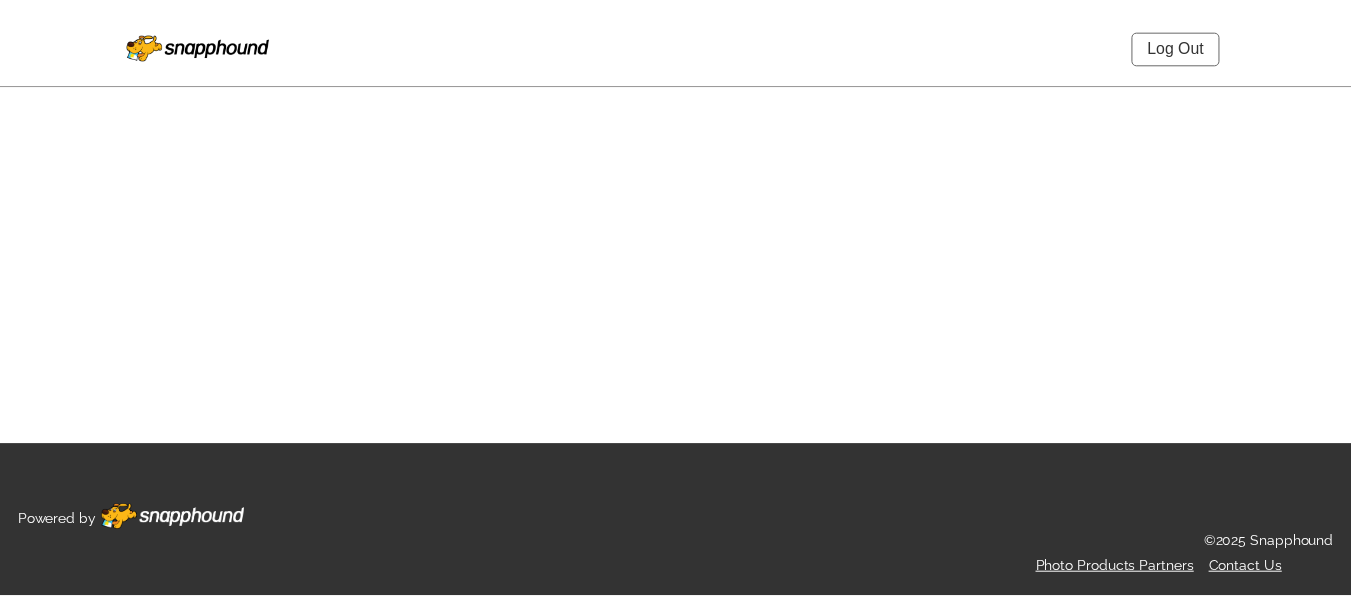 scroll, scrollTop: 0, scrollLeft: 0, axis: both 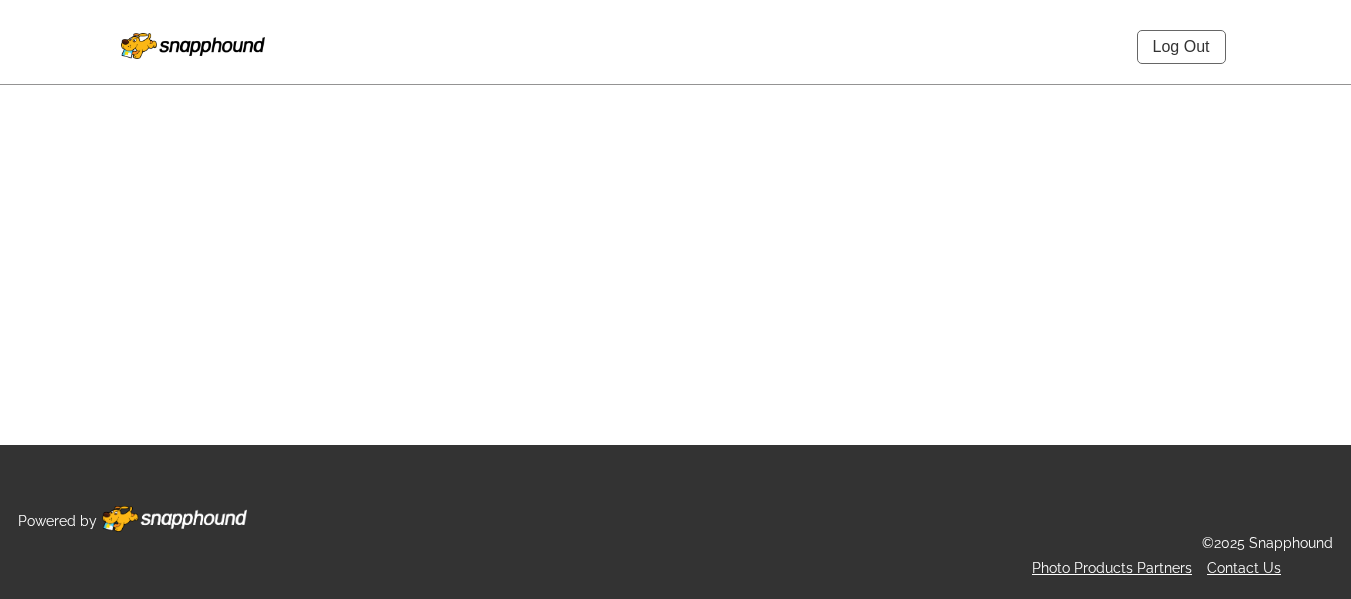 select on "onlyShowInGallery" 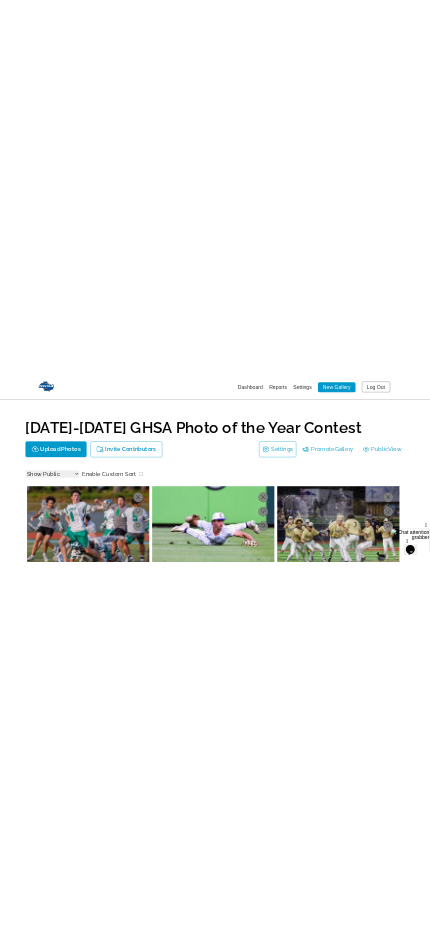 scroll, scrollTop: 0, scrollLeft: 0, axis: both 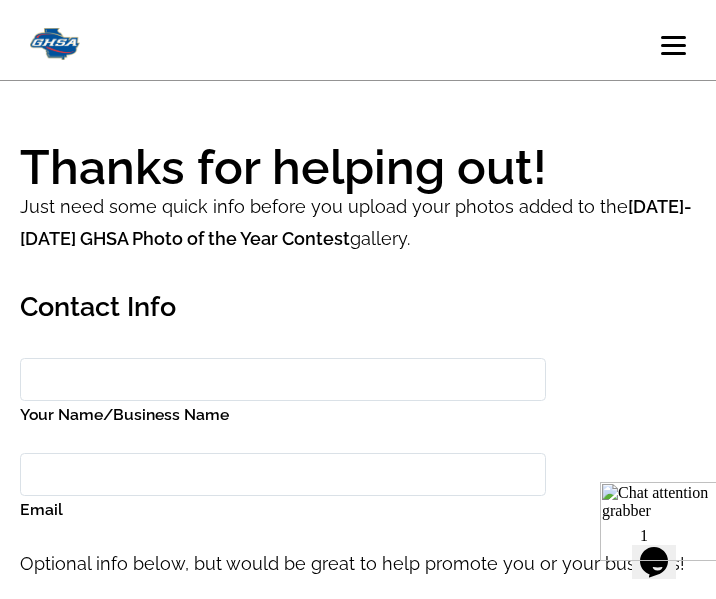 click at bounding box center (662, 521) 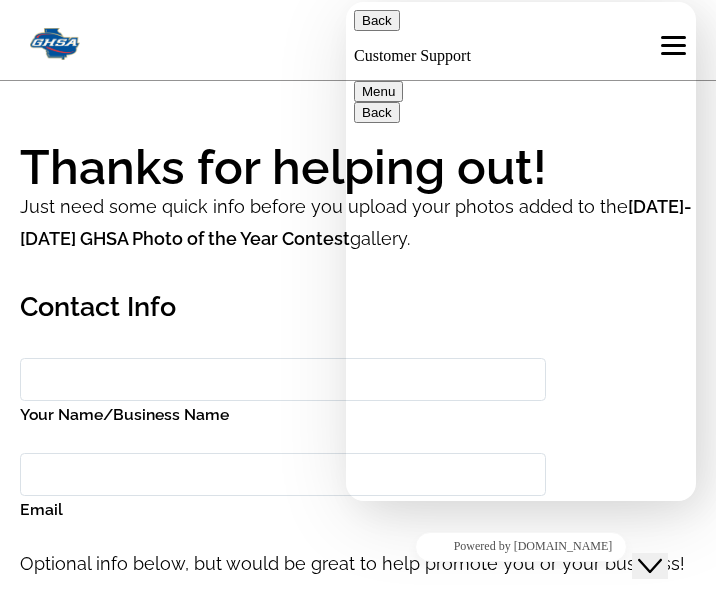 click at bounding box center (346, 2) 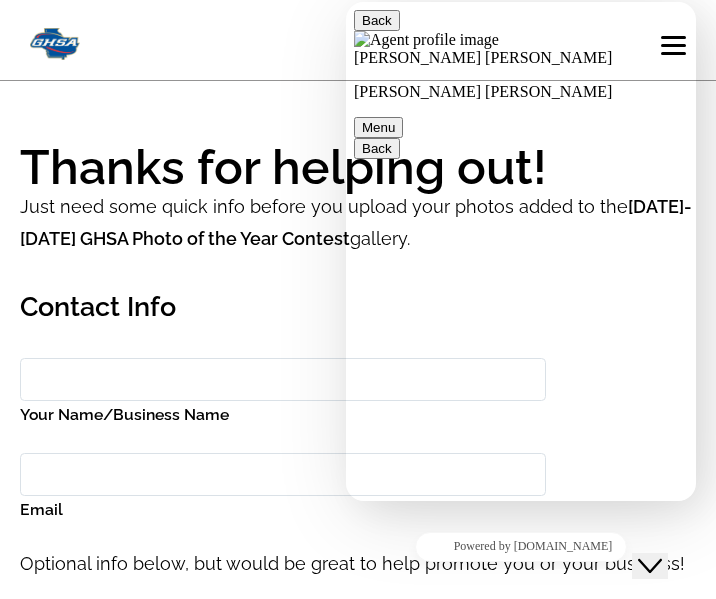 click on "Hi, this side is test" at bounding box center [346, 2] 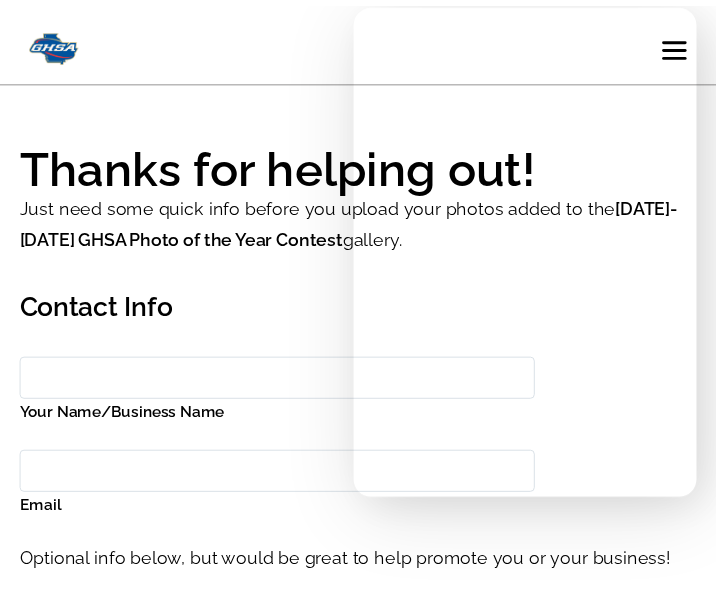 scroll, scrollTop: 0, scrollLeft: 0, axis: both 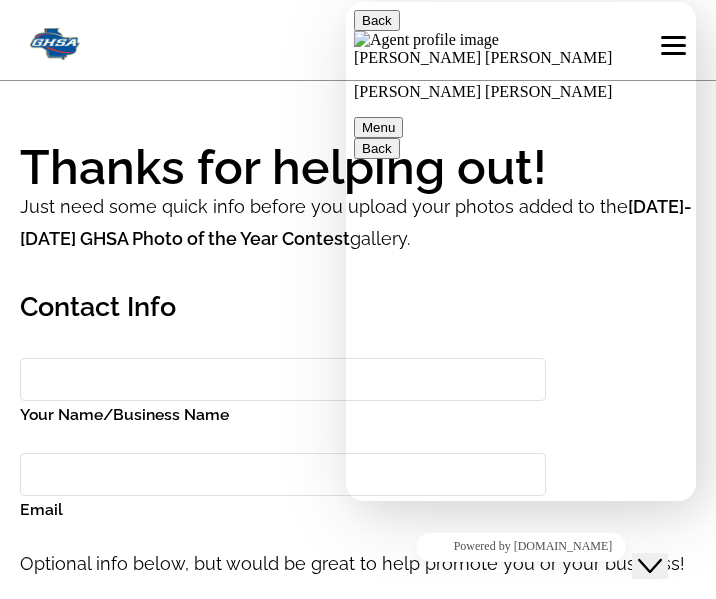 click on "Rate this chat Upload File Insert emoji" at bounding box center (346, 2) 